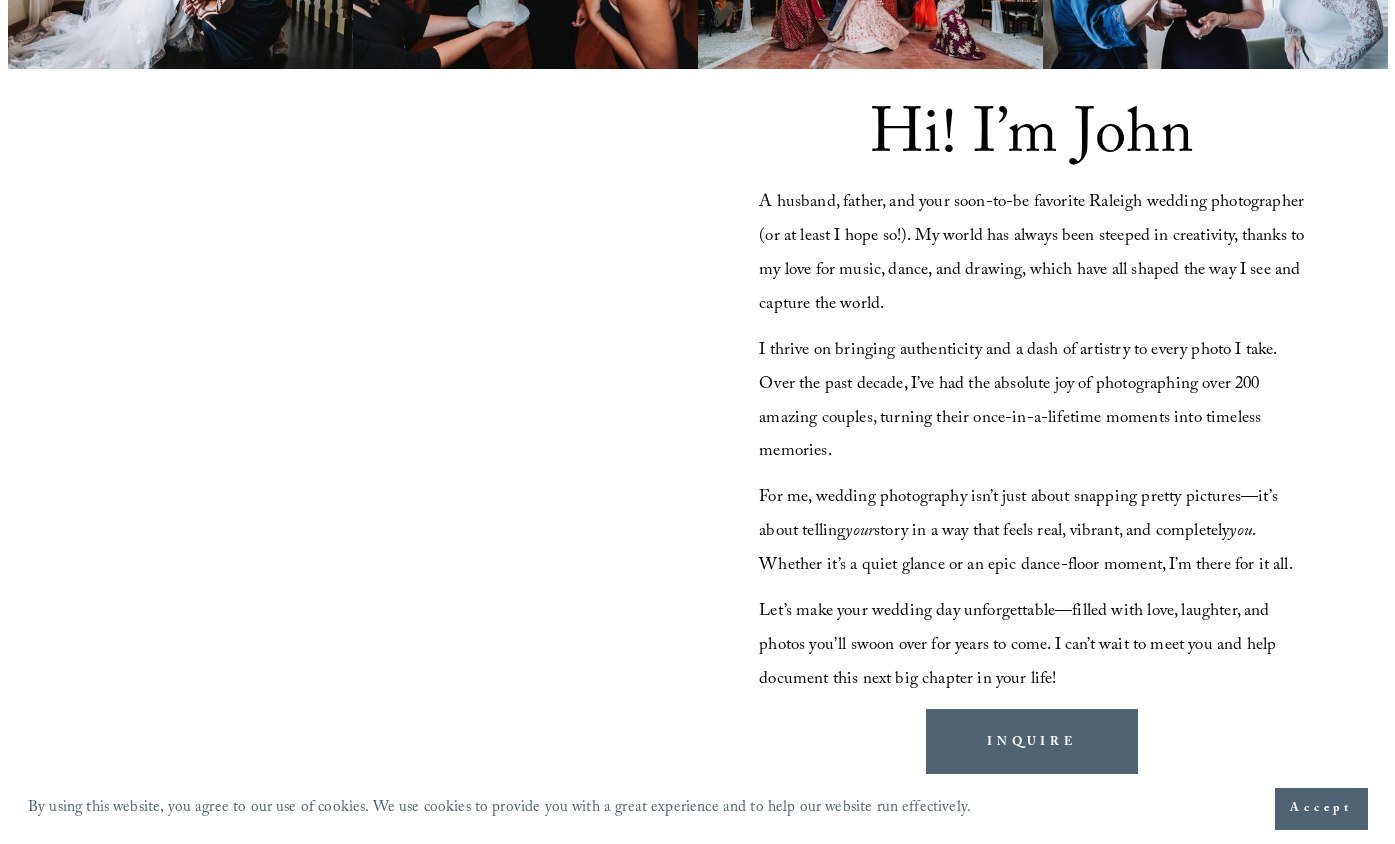 scroll, scrollTop: 1737, scrollLeft: 0, axis: vertical 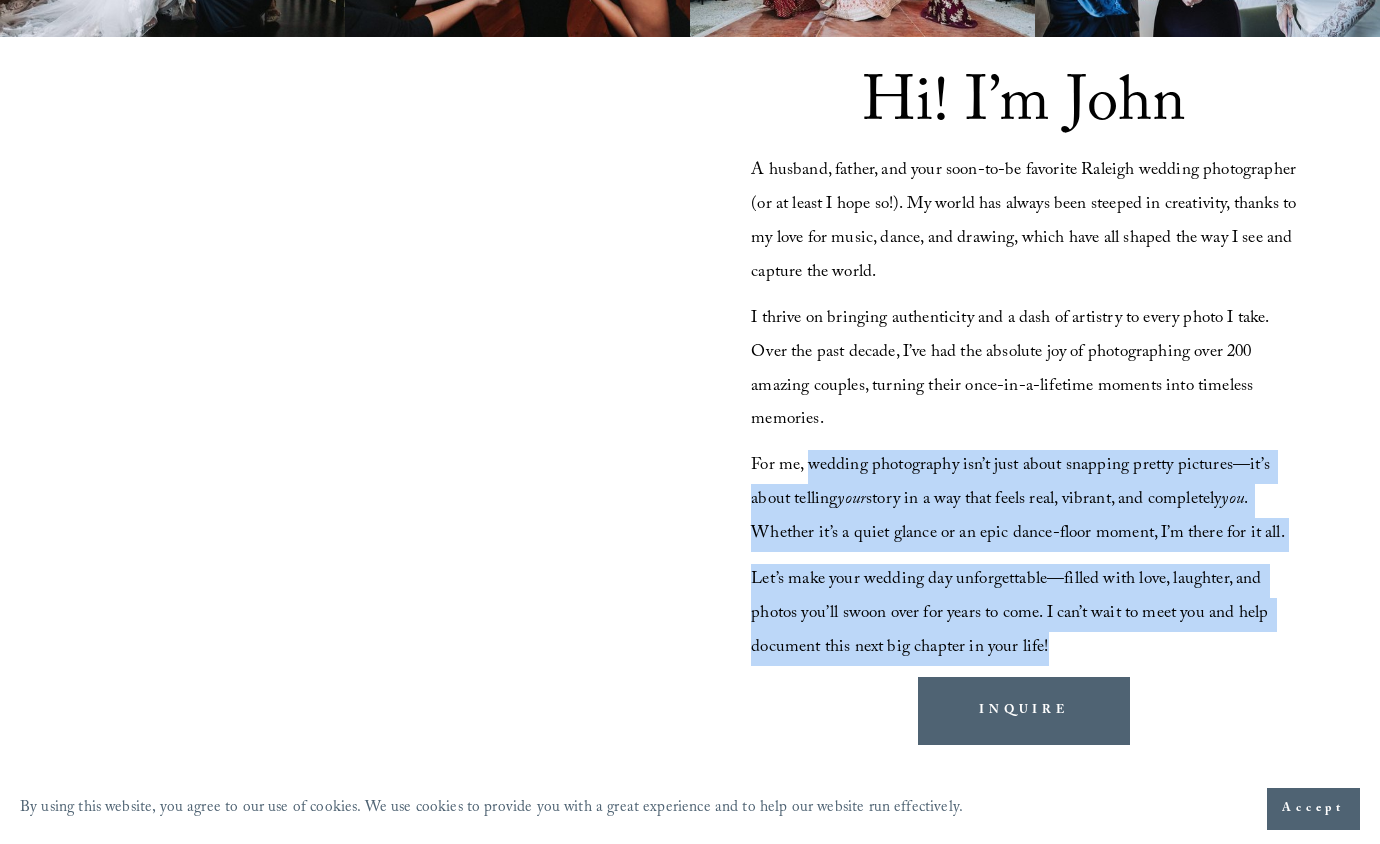 drag, startPoint x: 812, startPoint y: 468, endPoint x: 1110, endPoint y: 679, distance: 365.13696 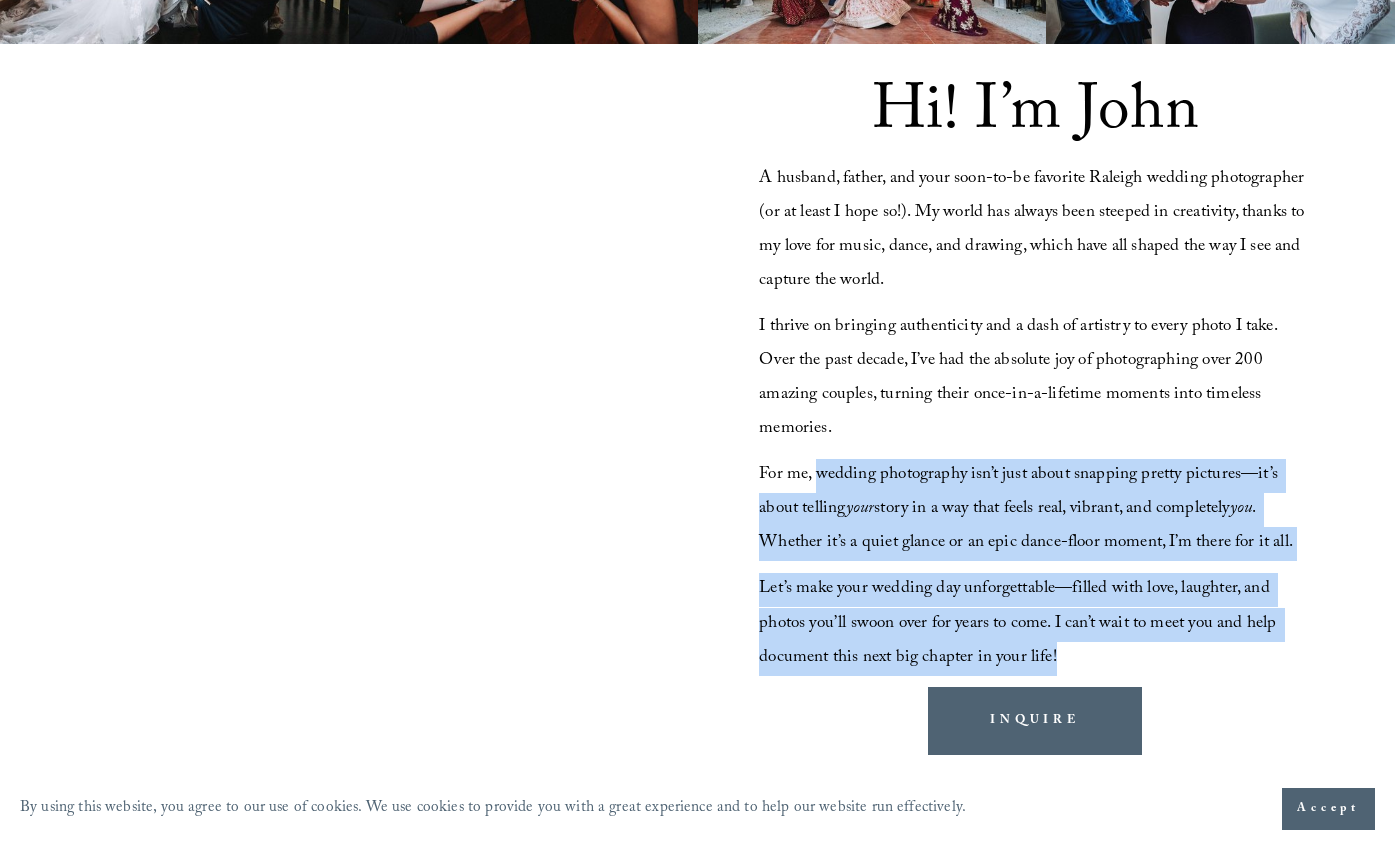 click on "Let’s make your wedding day unforgettable—filled with love, laughter, and photos you’ll swoon over for years to come. I can’t wait to meet you and help document this next big chapter in your life!" at bounding box center [1019, 623] 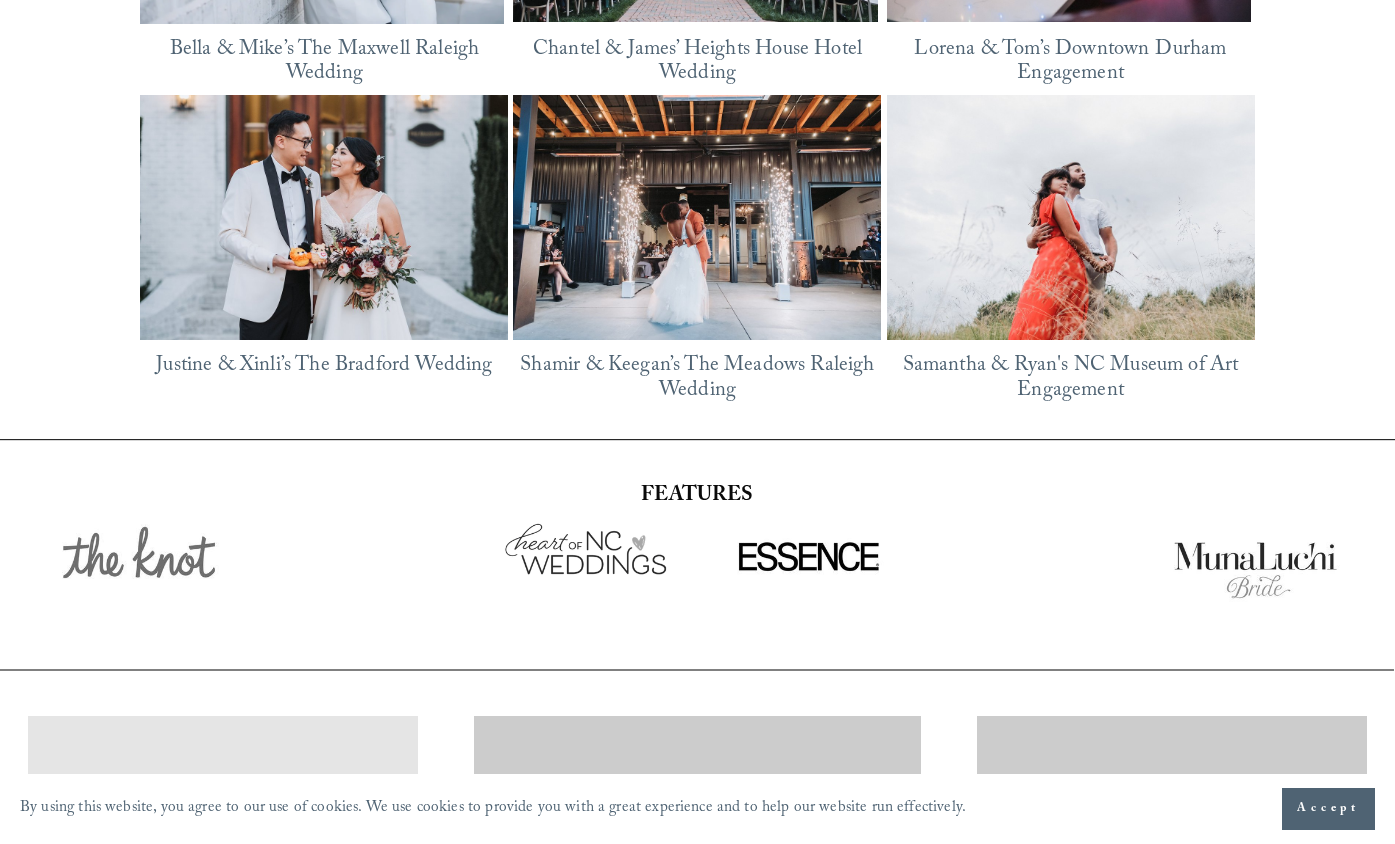 scroll, scrollTop: 2926, scrollLeft: 0, axis: vertical 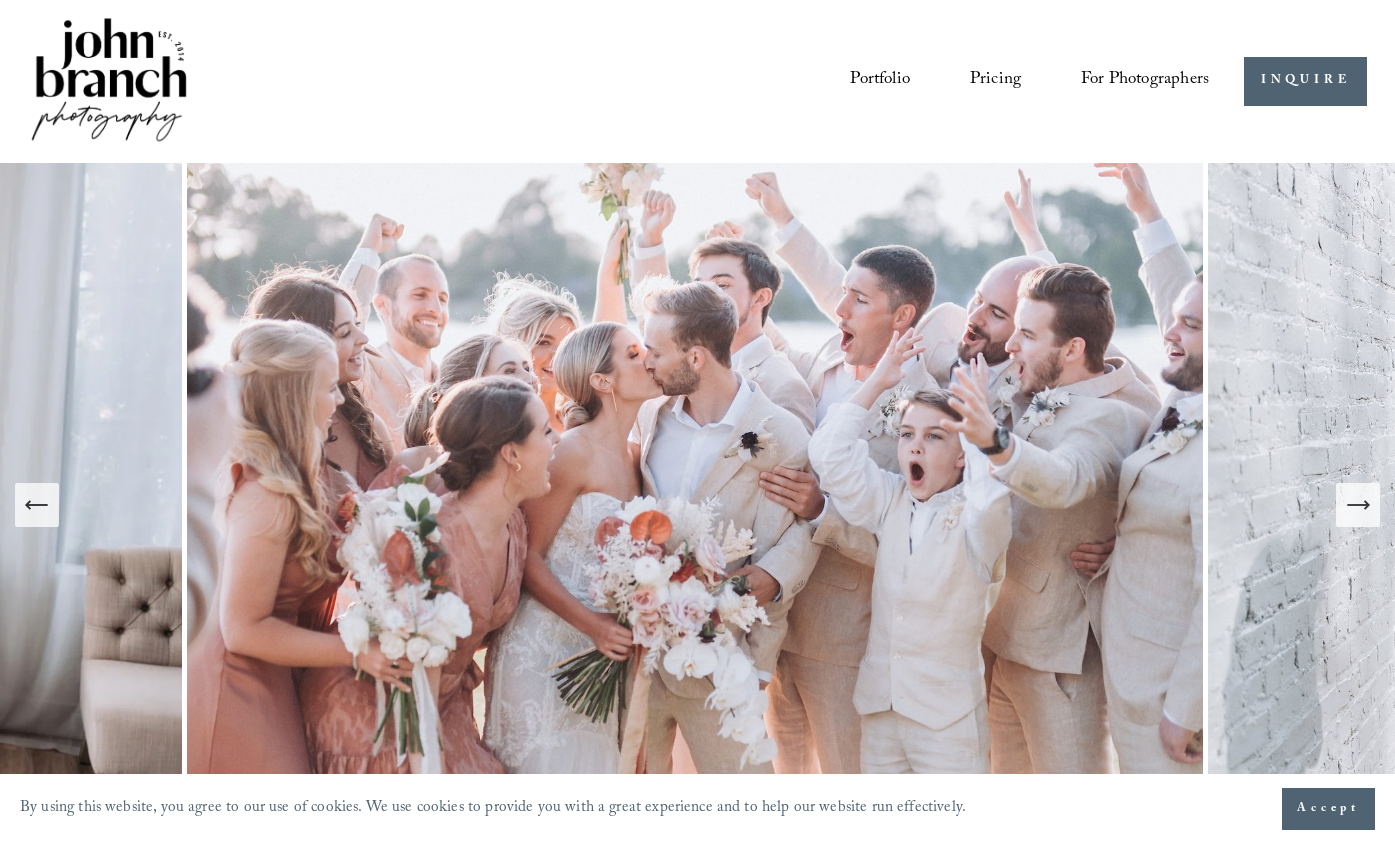 click on "Pricing" at bounding box center (995, 81) 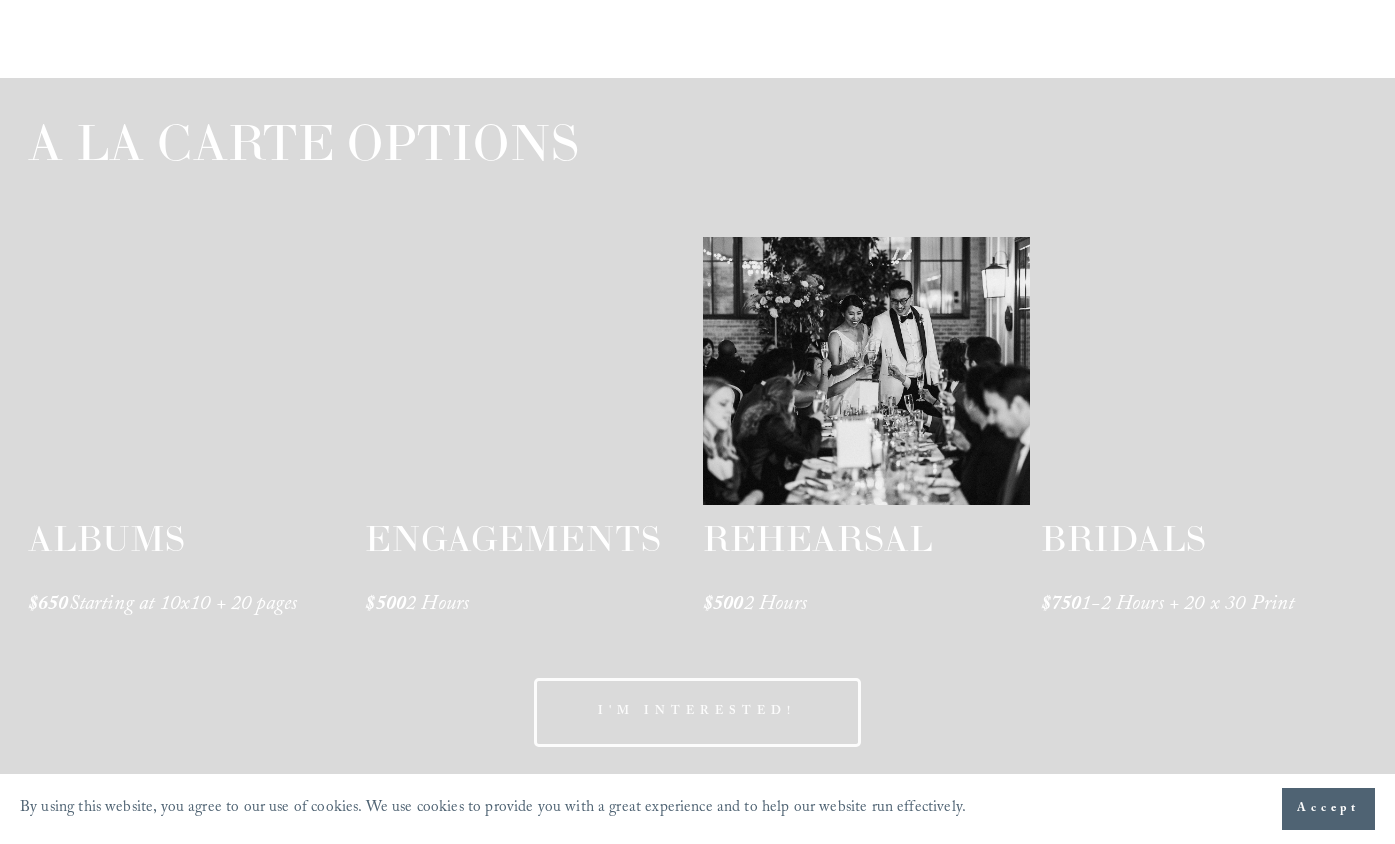 scroll, scrollTop: 3040, scrollLeft: 0, axis: vertical 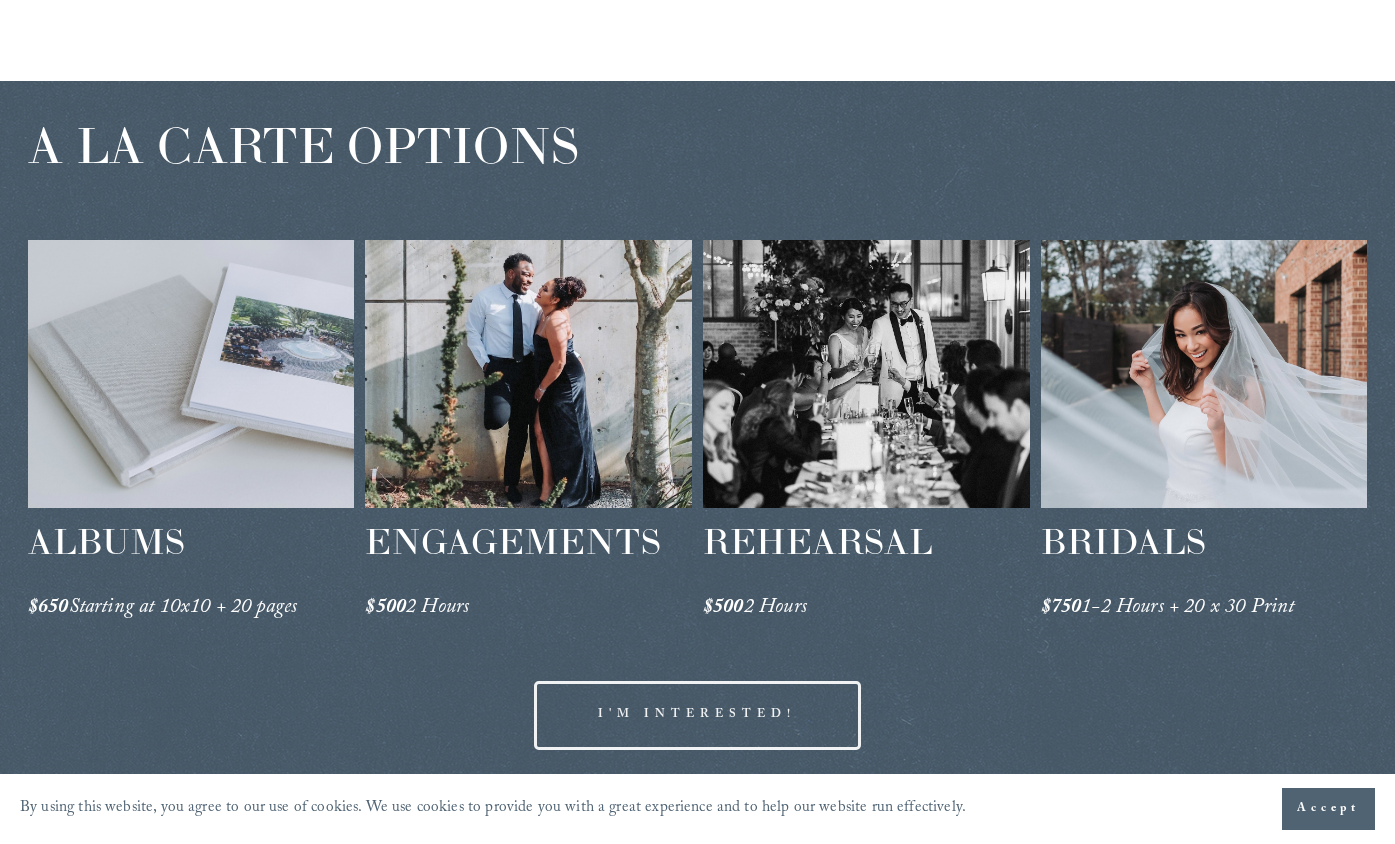 click at bounding box center (191, 373) 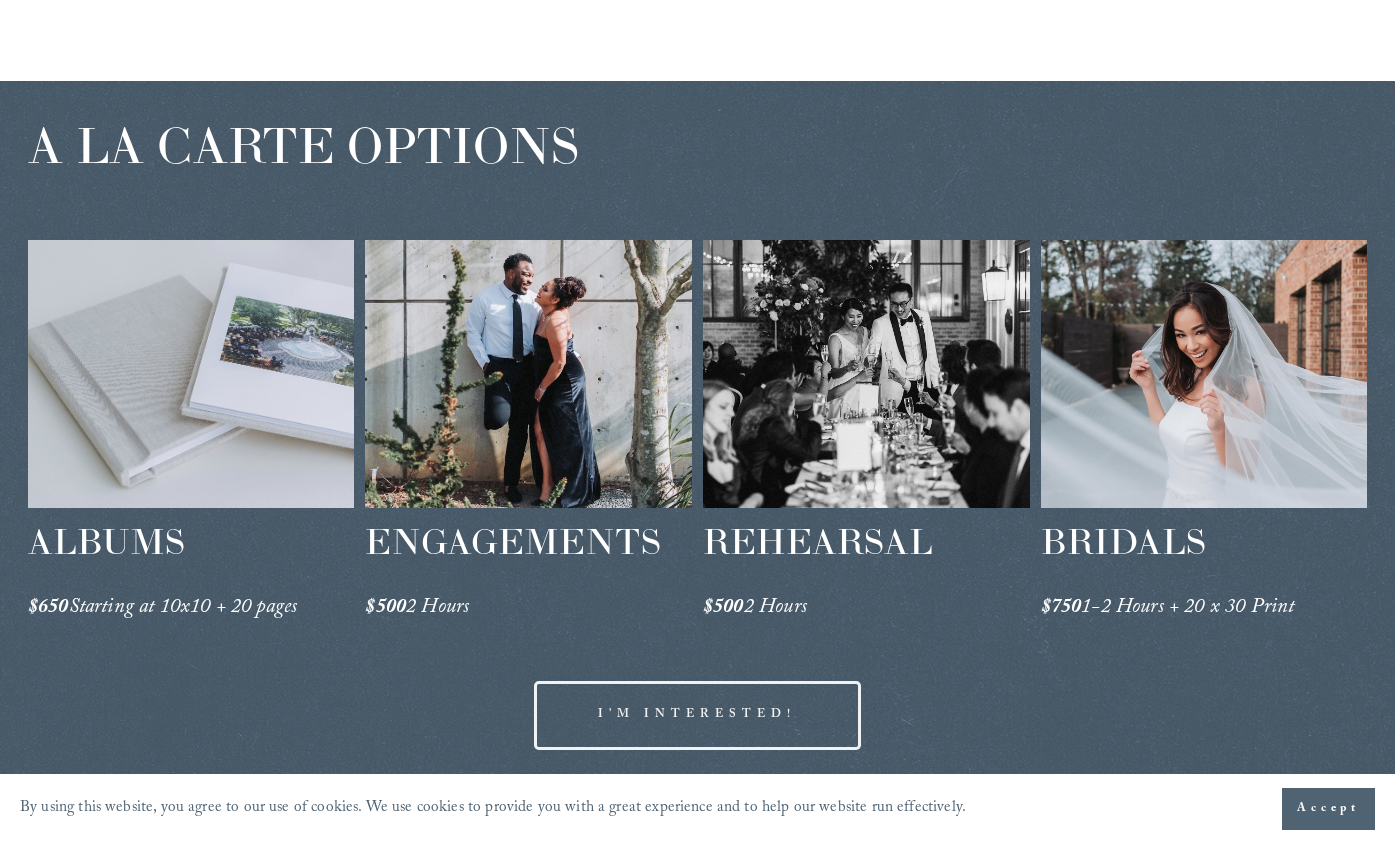 click at bounding box center (528, 373) 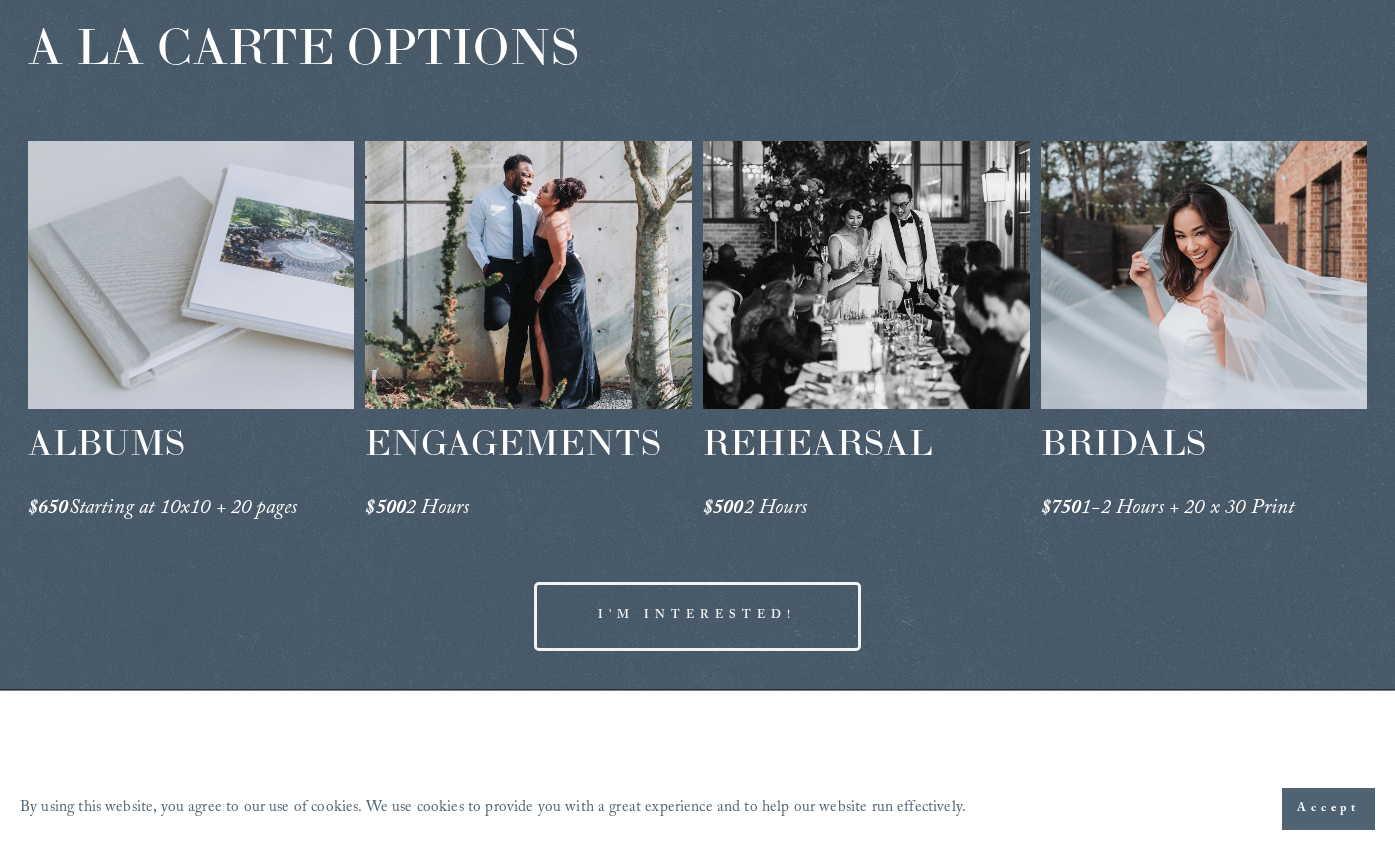 scroll, scrollTop: 3142, scrollLeft: 0, axis: vertical 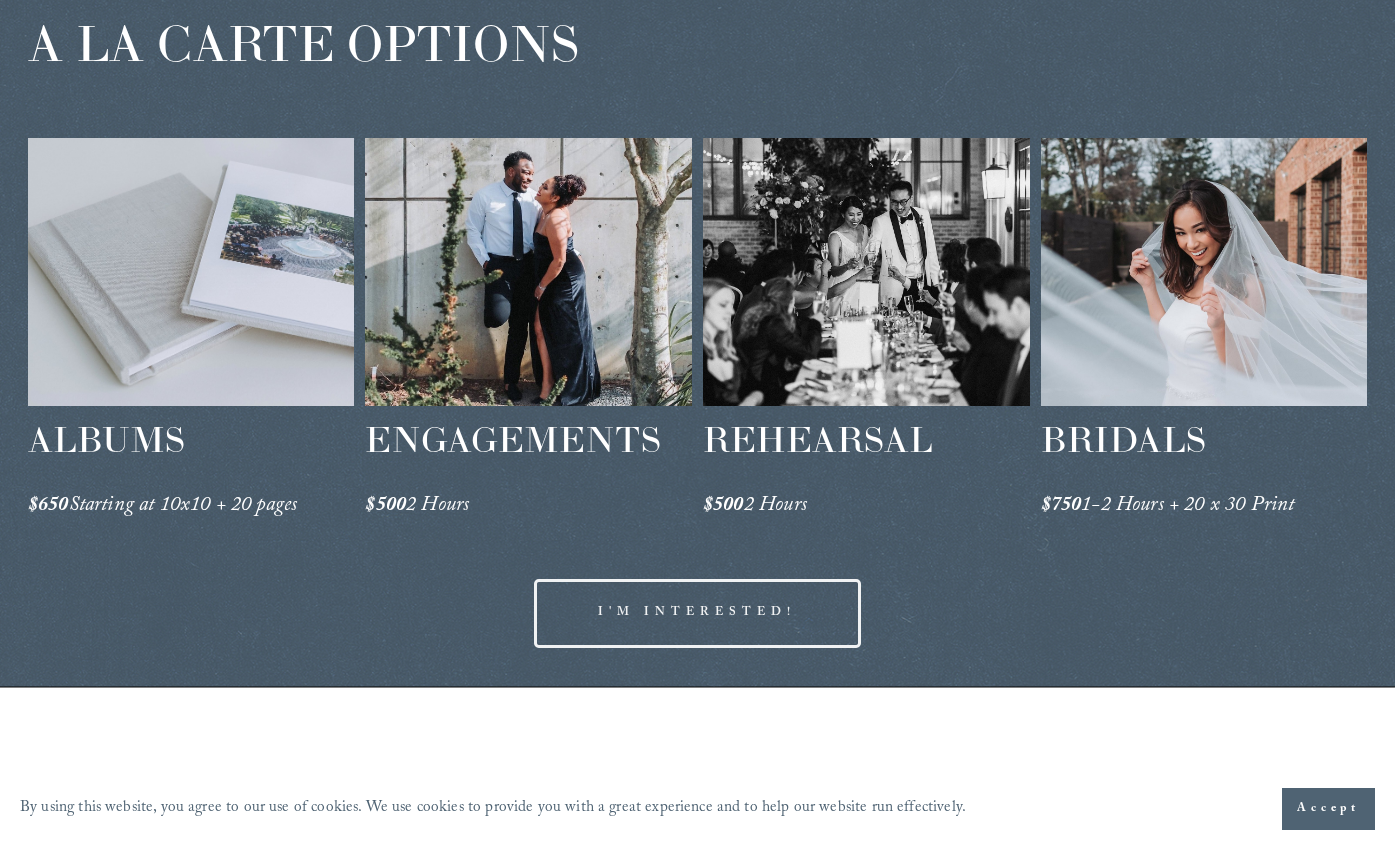 click on "I'M INTERESTED!" at bounding box center [697, 613] 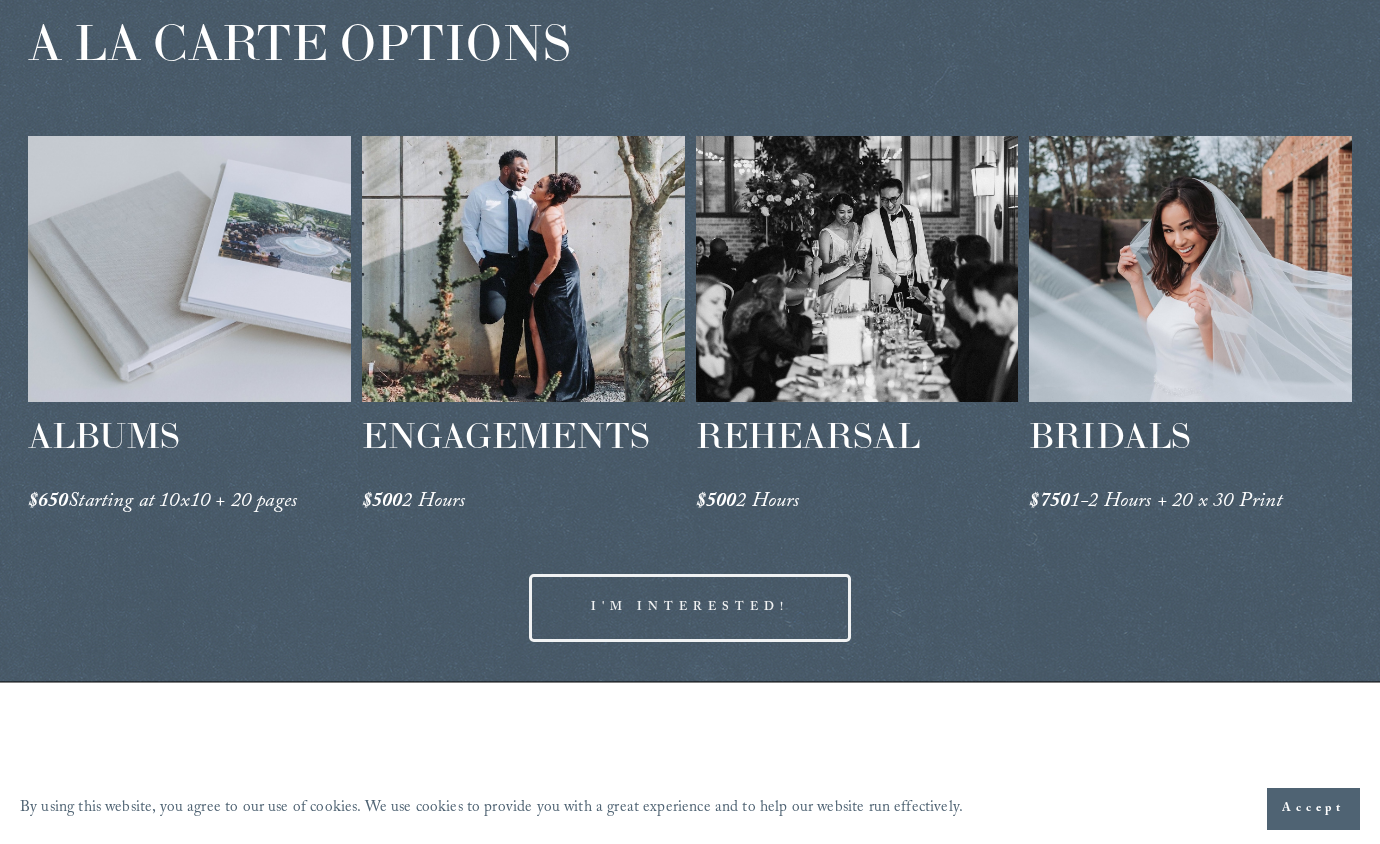 scroll, scrollTop: 3132, scrollLeft: 0, axis: vertical 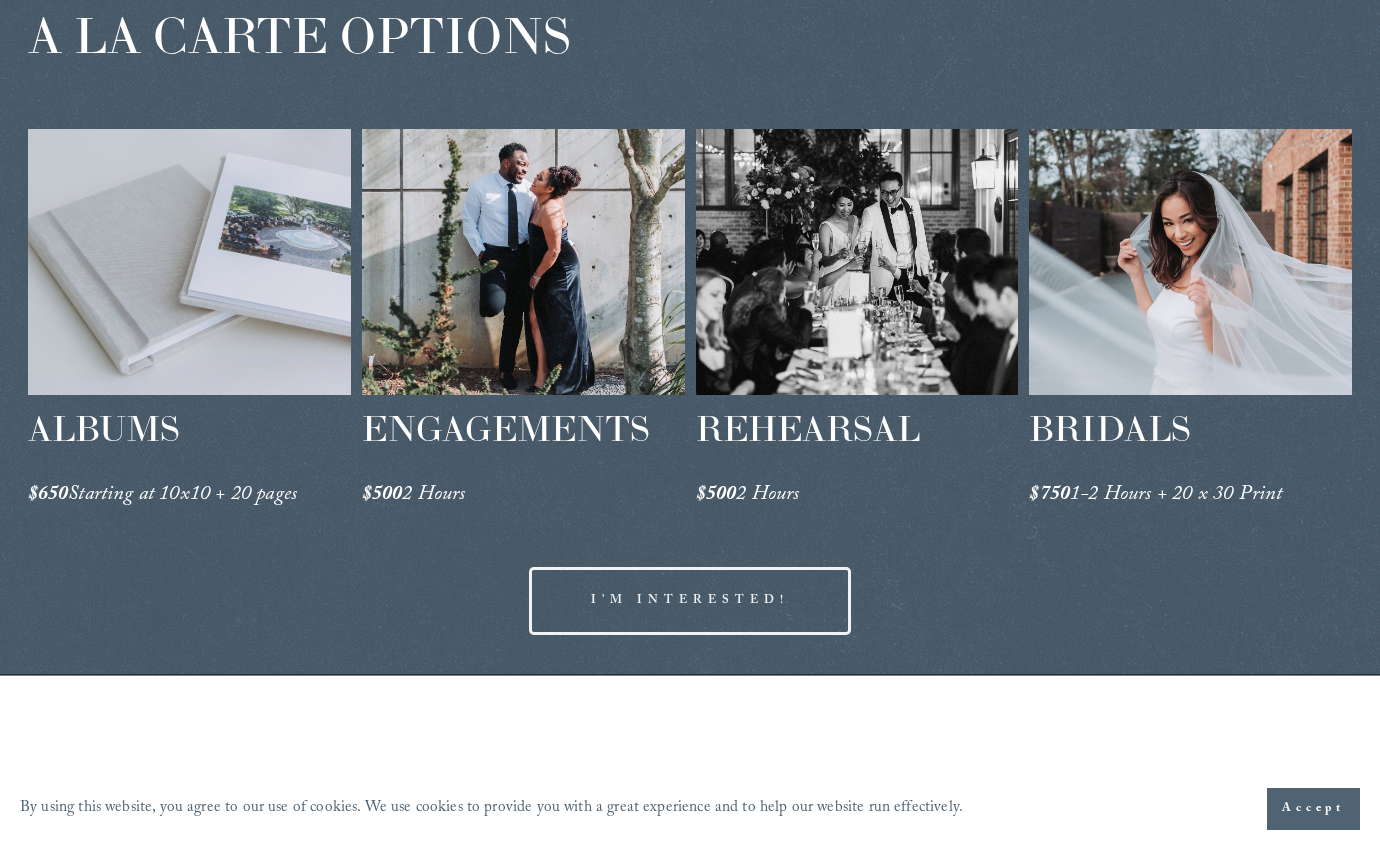 click at bounding box center [857, 261] 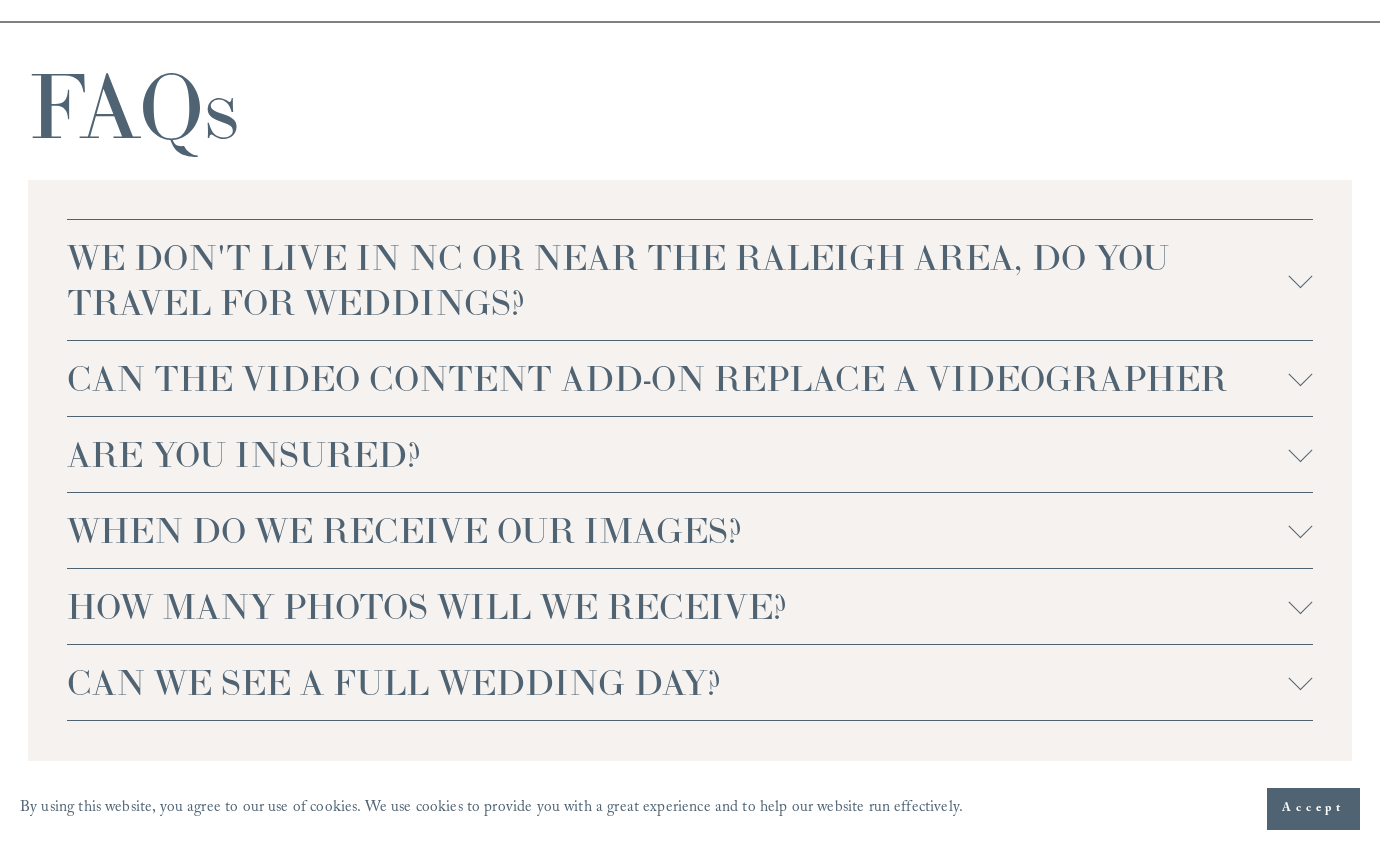 scroll, scrollTop: 4437, scrollLeft: 0, axis: vertical 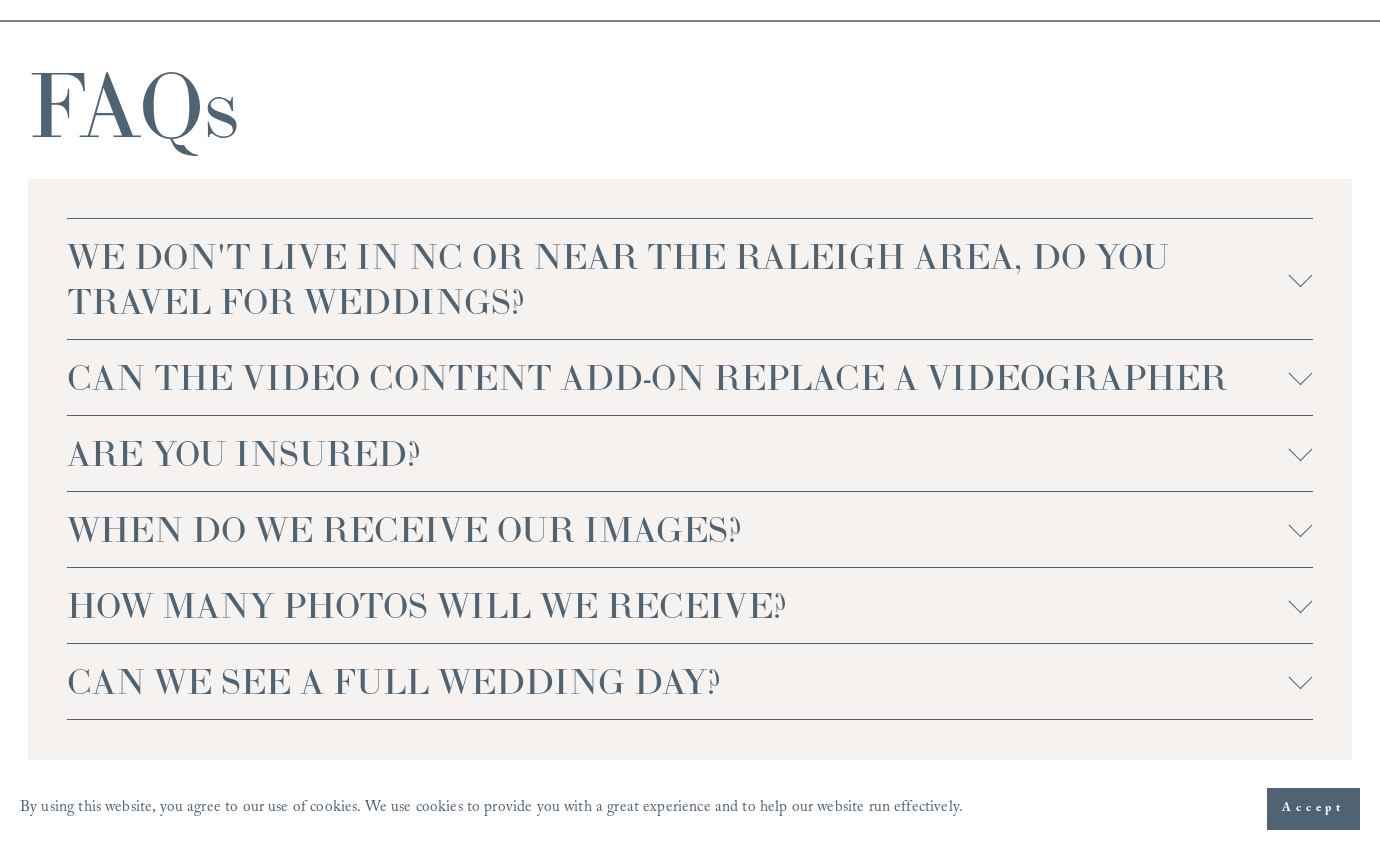 click on "WE DON'T LIVE IN NC OR NEAR THE RALEIGH AREA, DO YOU TRAVEL FOR WEDDINGS?" at bounding box center (677, 279) 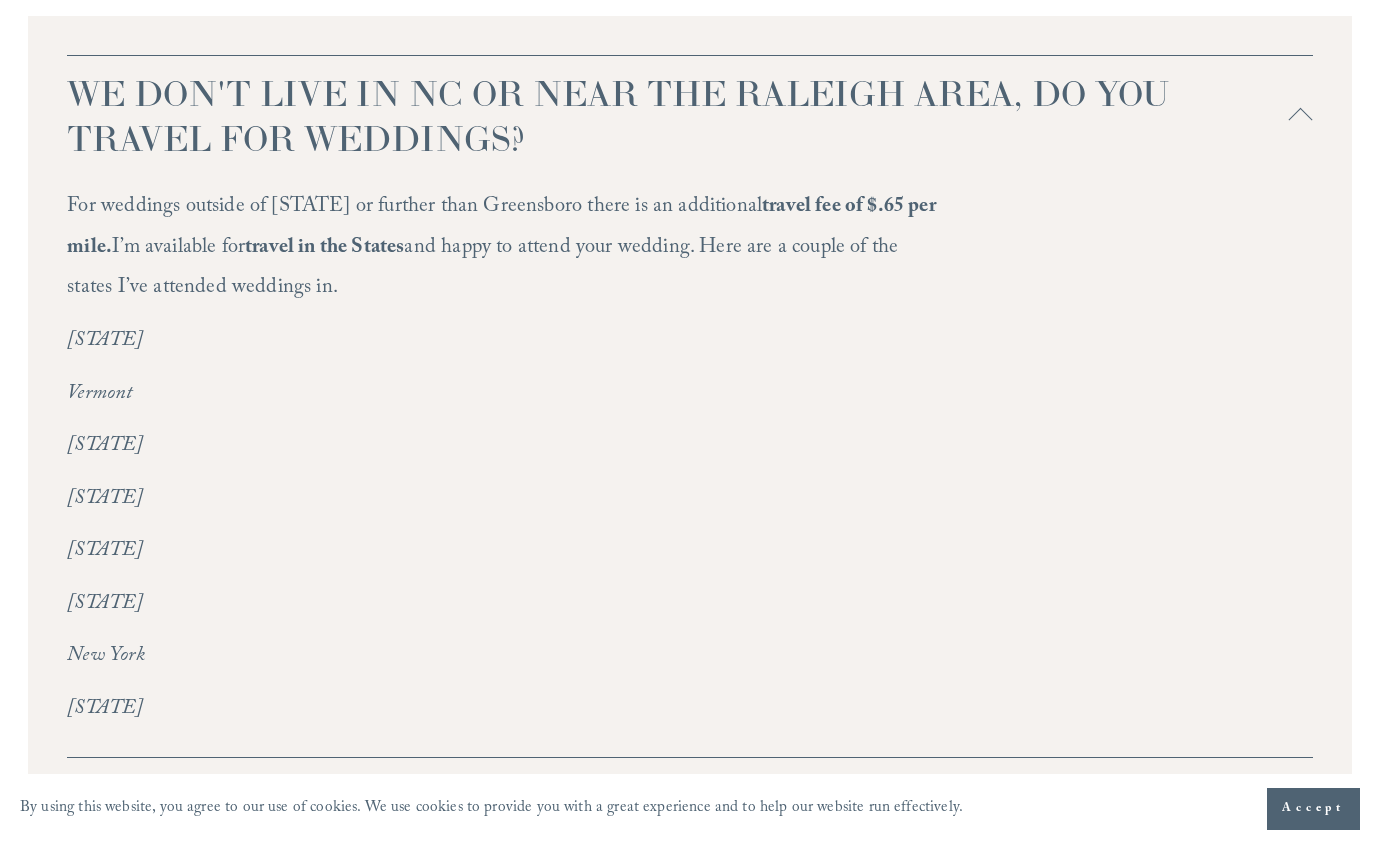 scroll, scrollTop: 4609, scrollLeft: 0, axis: vertical 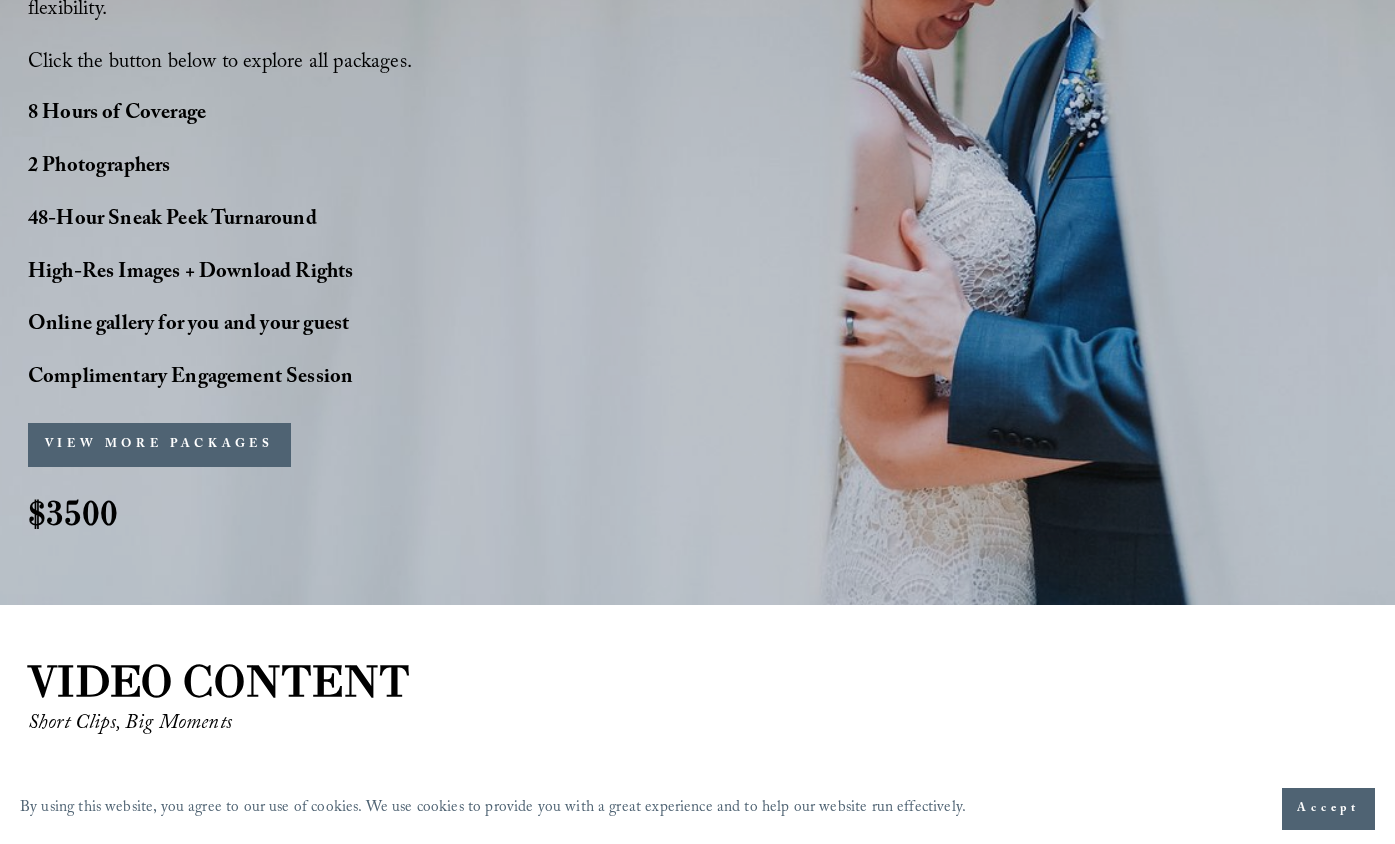 click on "VIEW MORE PACKAGES" at bounding box center [159, 445] 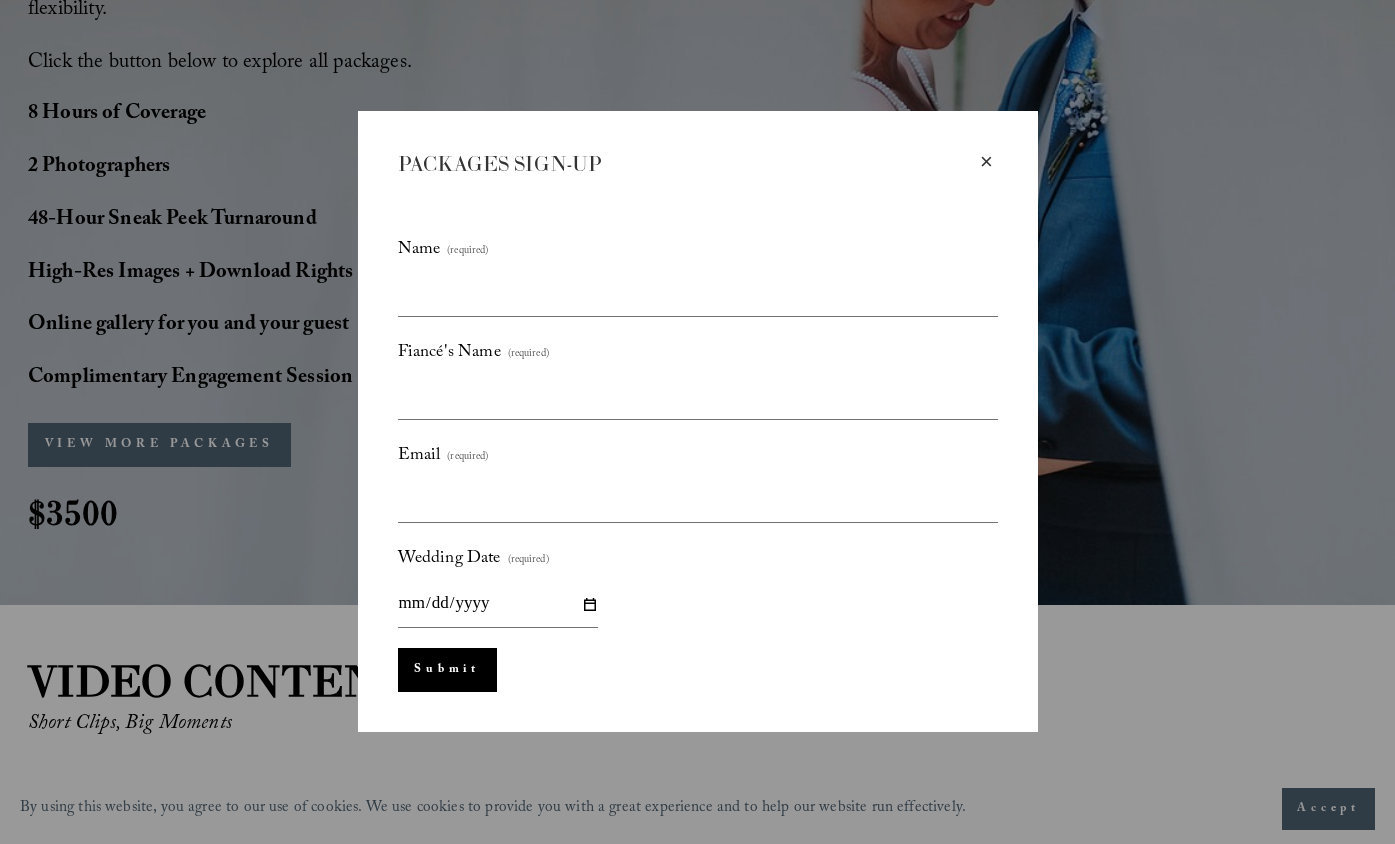 click on "×" at bounding box center (987, 162) 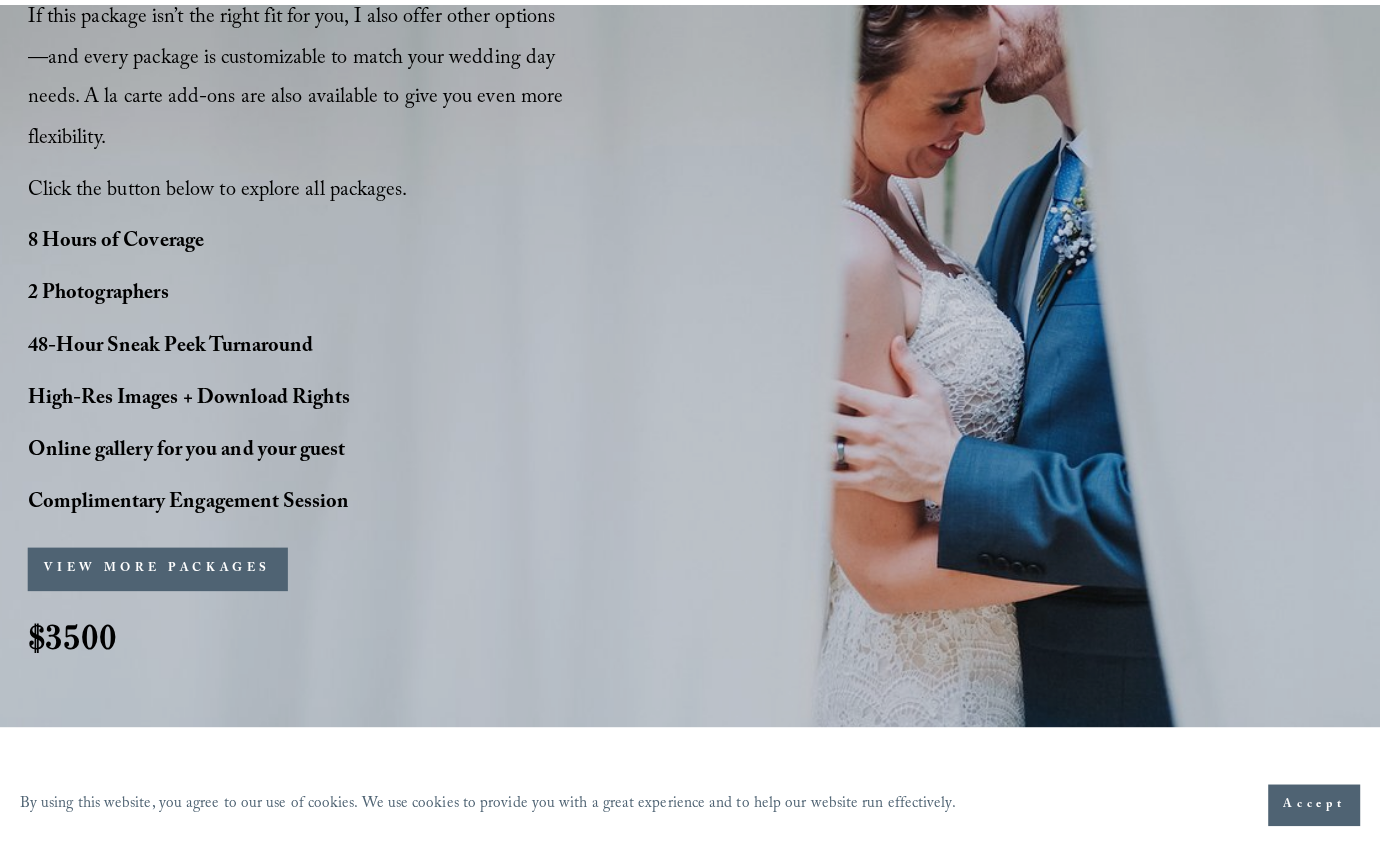 scroll, scrollTop: 1621, scrollLeft: 0, axis: vertical 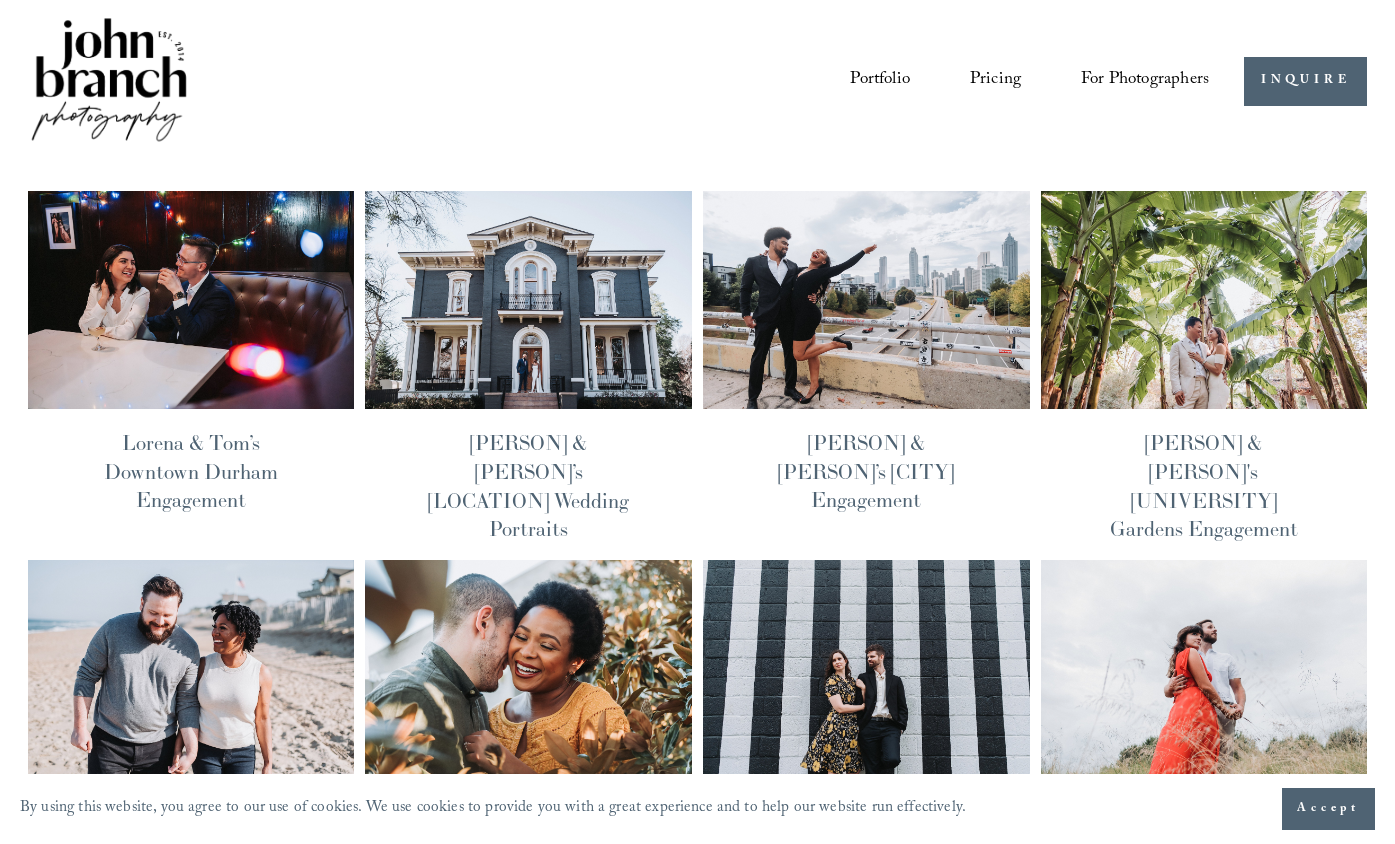 click at bounding box center [191, 300] 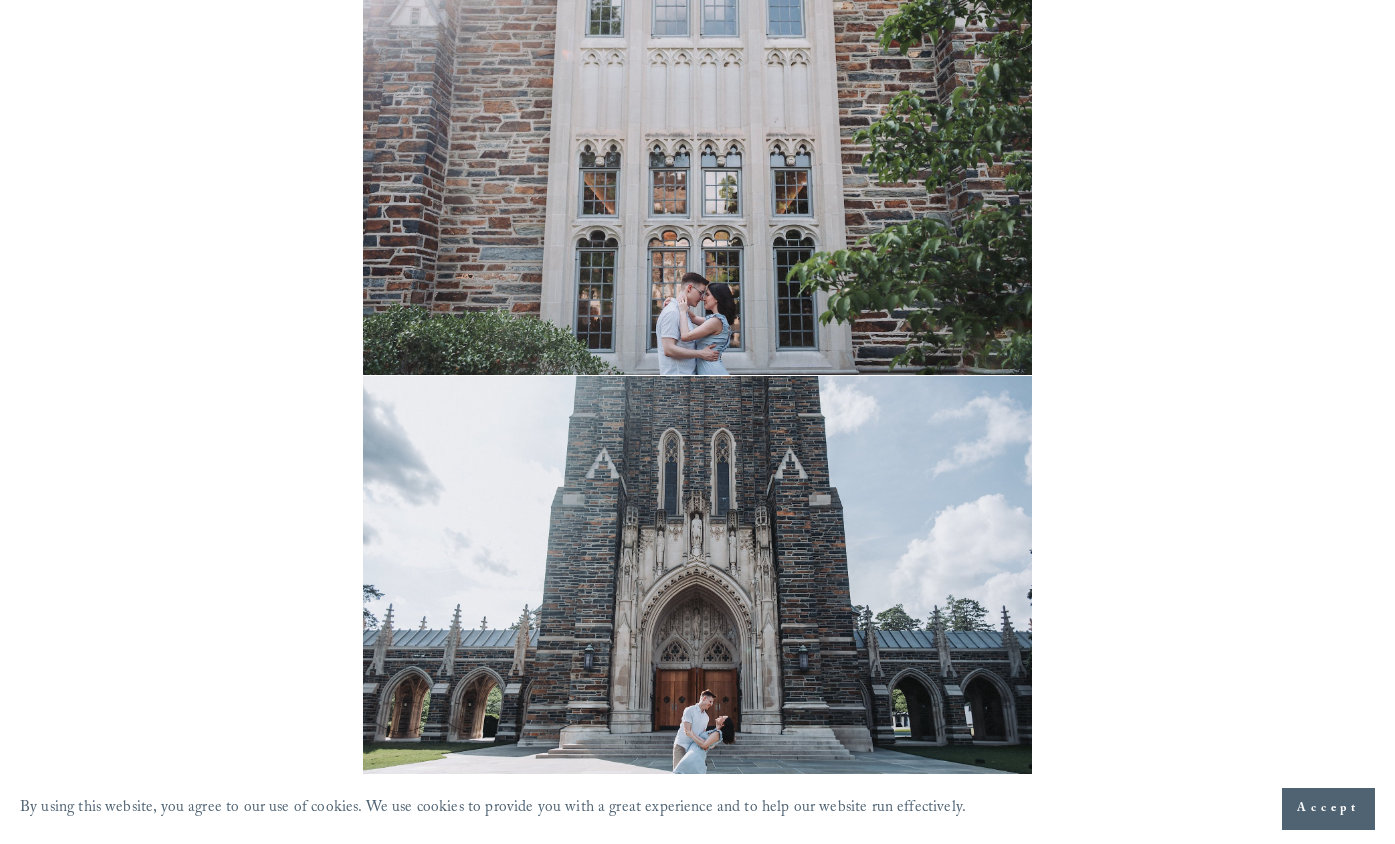 scroll, scrollTop: 2659, scrollLeft: 0, axis: vertical 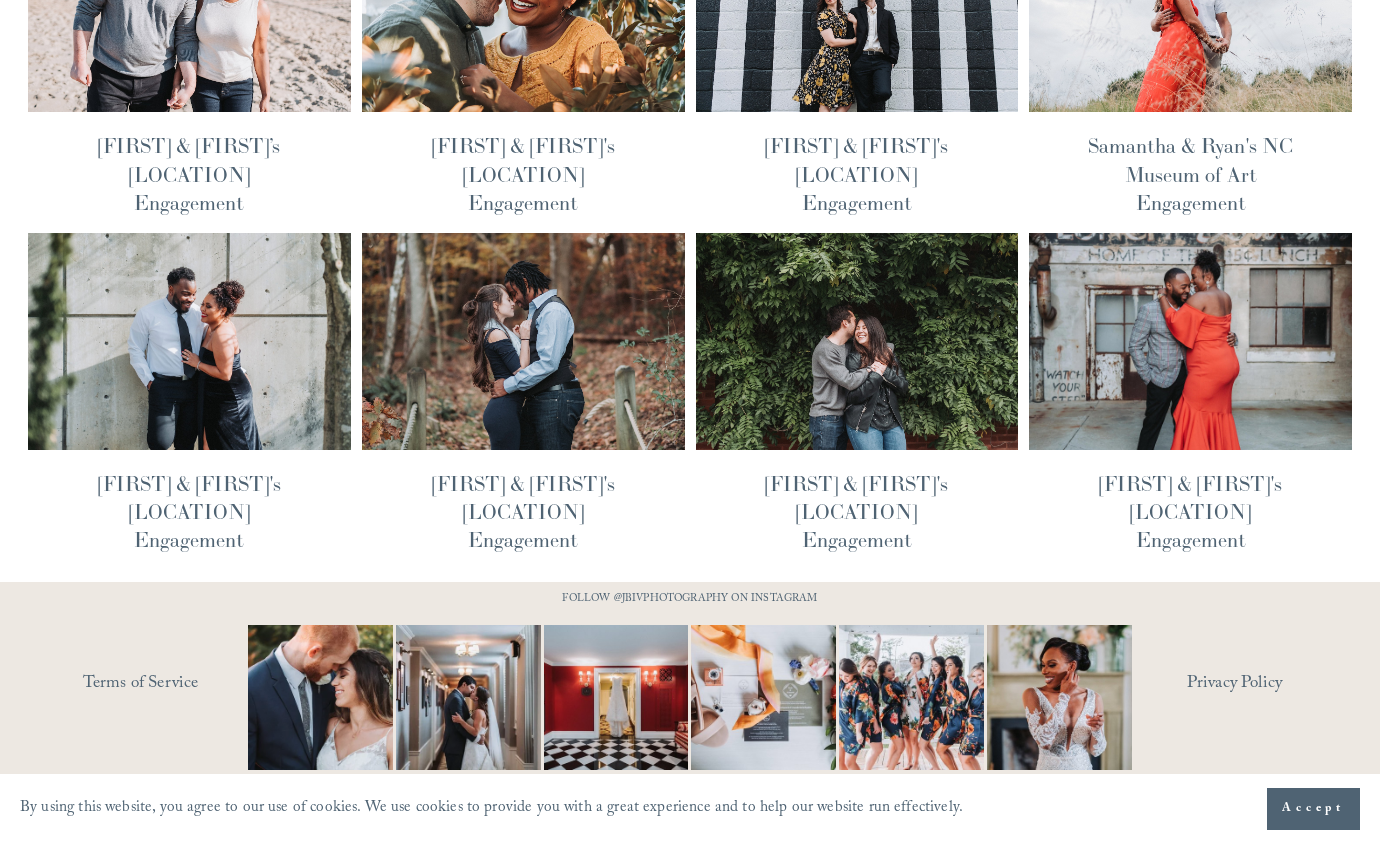 click at bounding box center [1191, 341] 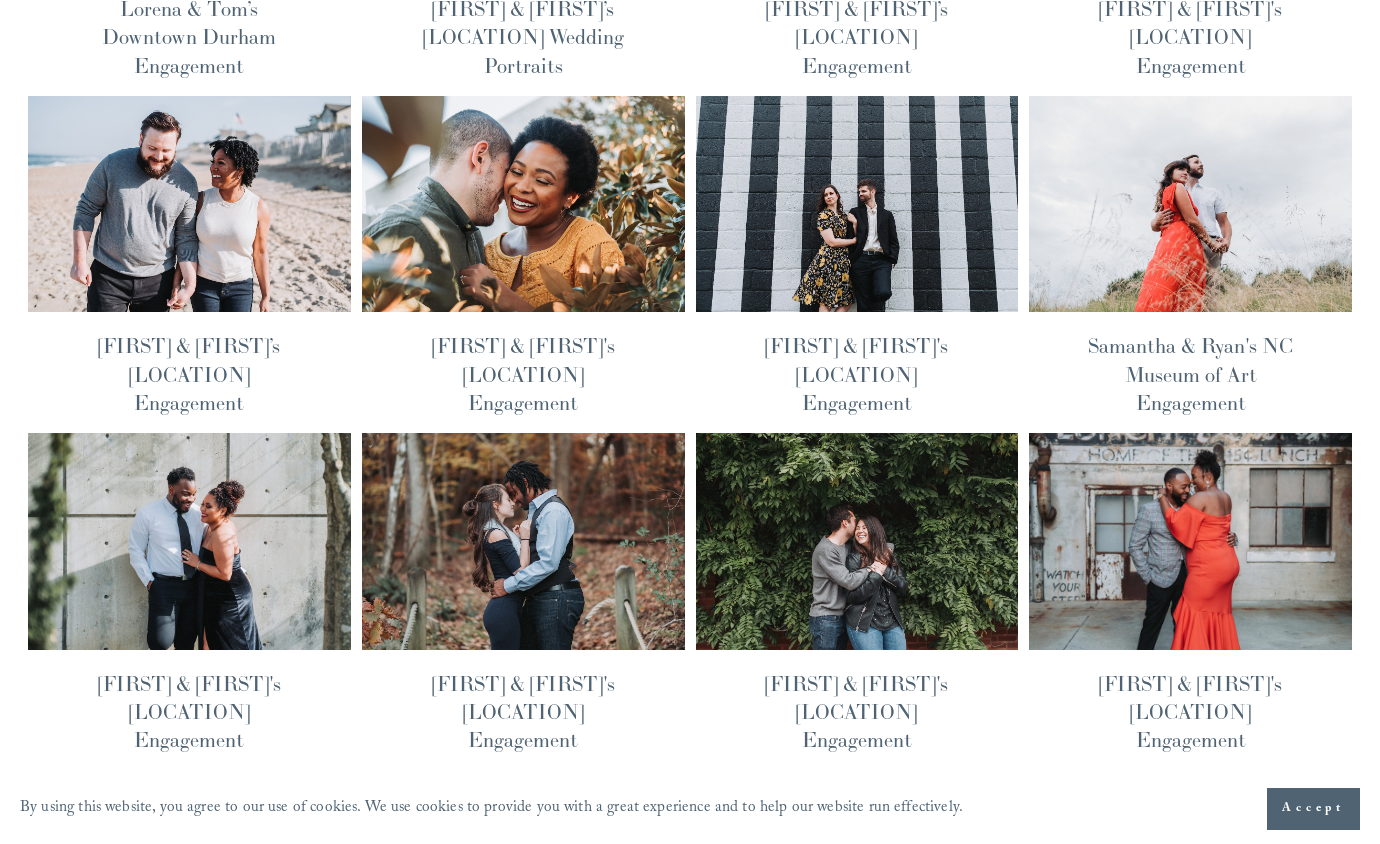 scroll, scrollTop: 0, scrollLeft: 0, axis: both 